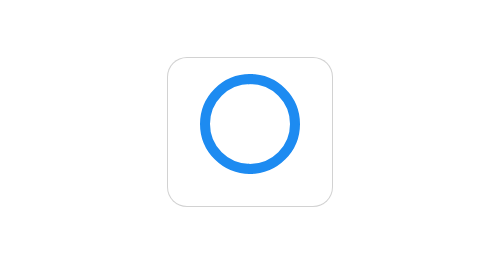 scroll, scrollTop: 0, scrollLeft: 0, axis: both 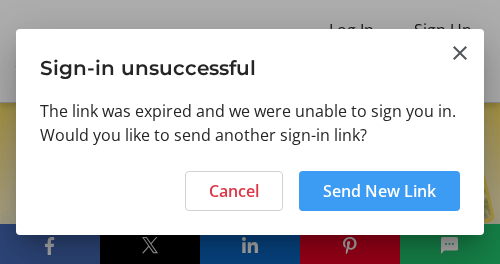 click on "Send New Link" at bounding box center [379, 191] 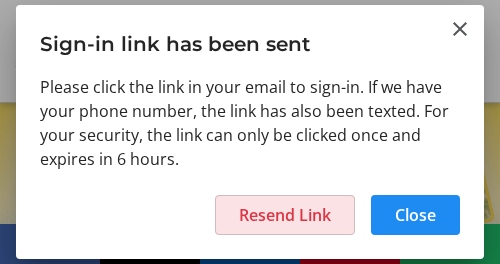 click on "Resend Link" at bounding box center (285, 215) 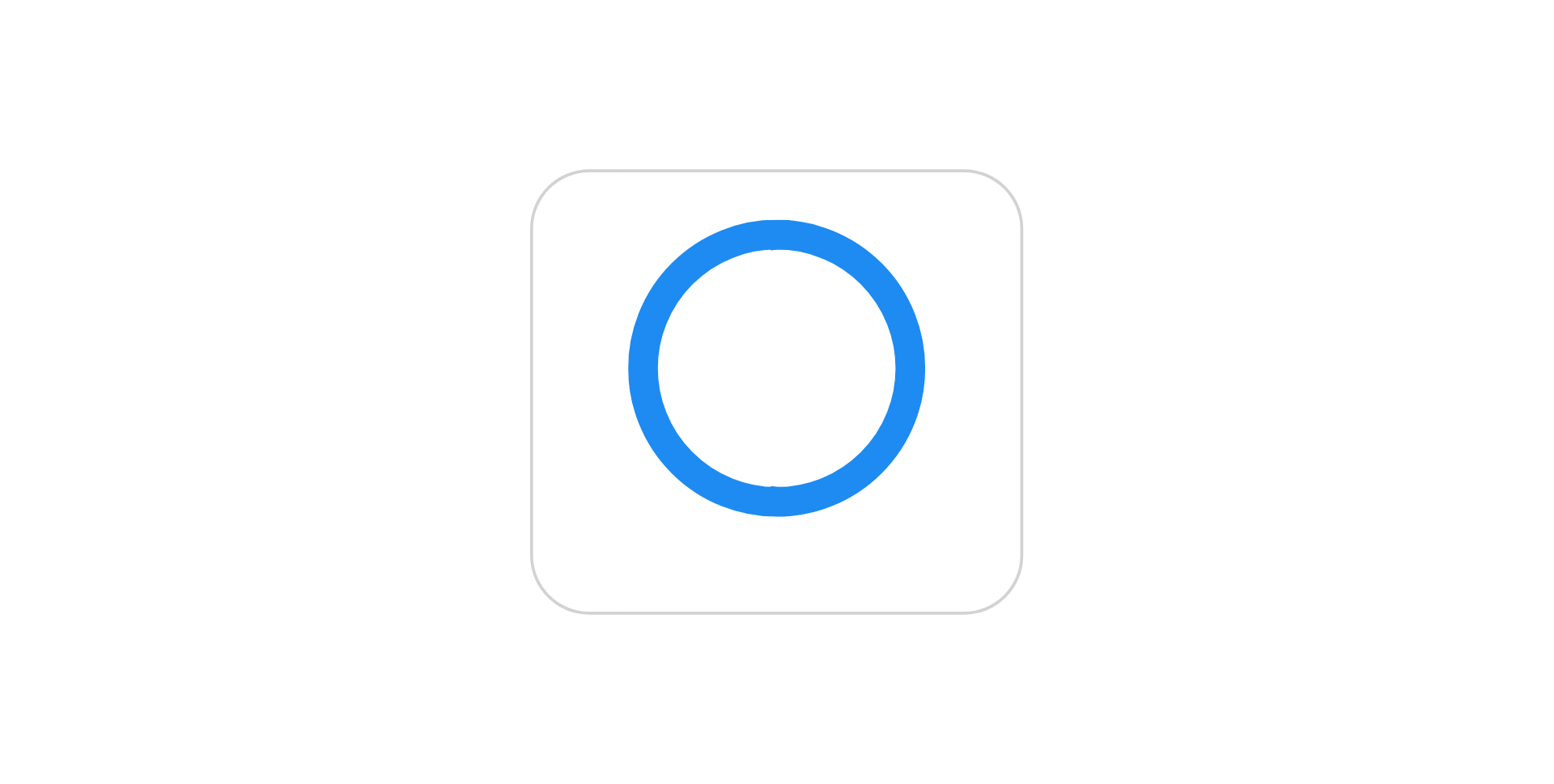 scroll, scrollTop: 0, scrollLeft: 0, axis: both 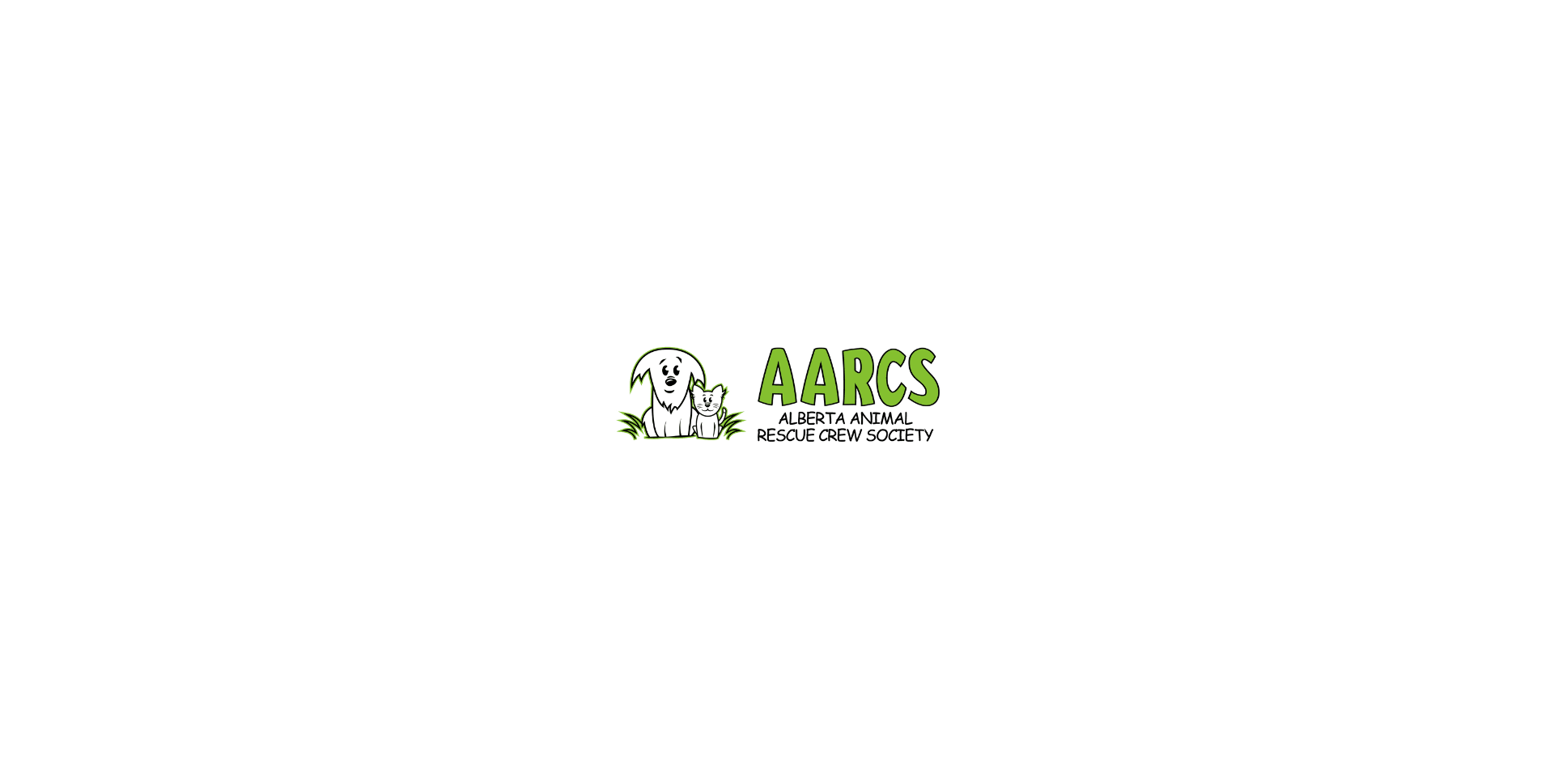 click 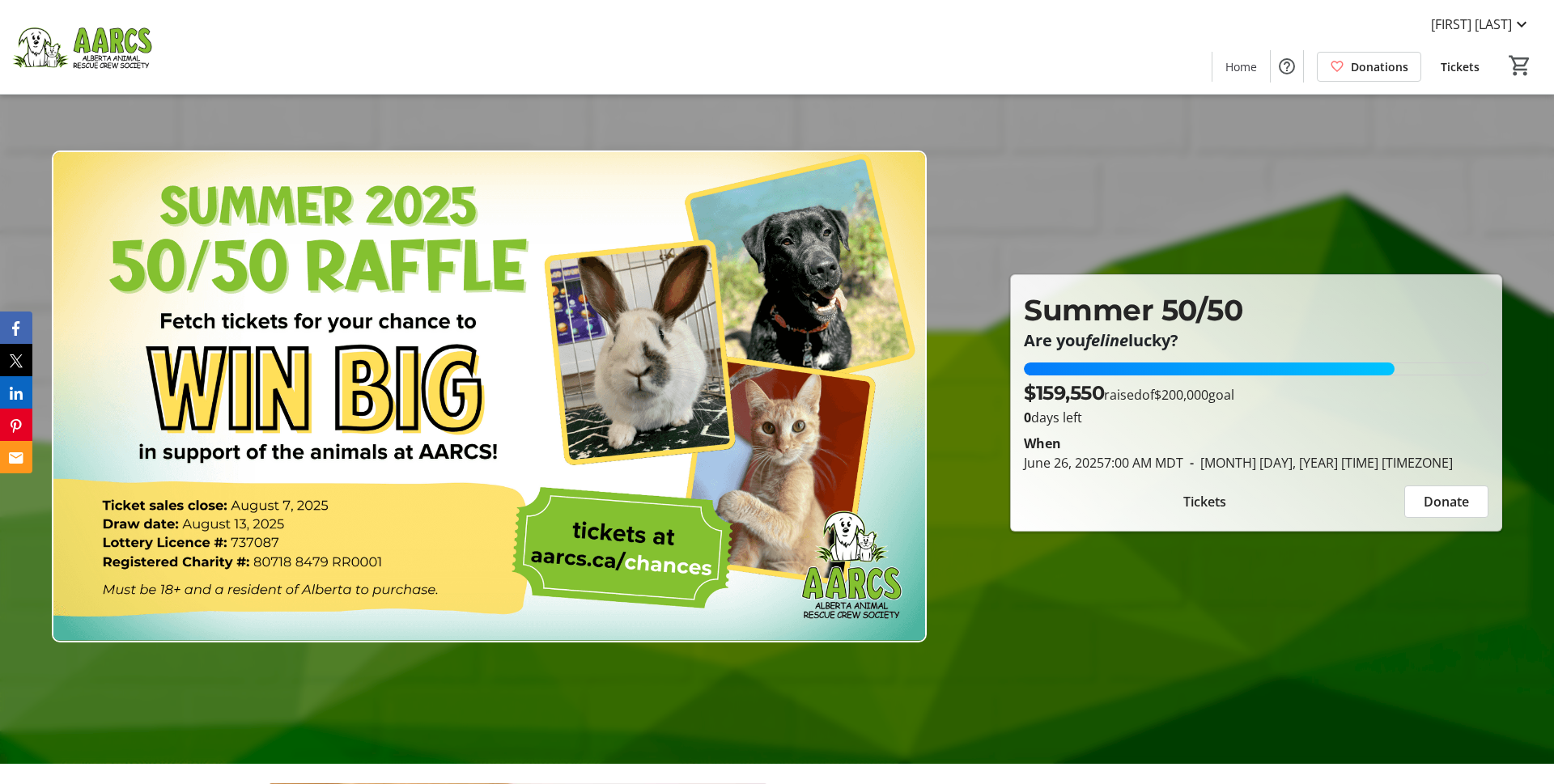 scroll, scrollTop: 0, scrollLeft: 0, axis: both 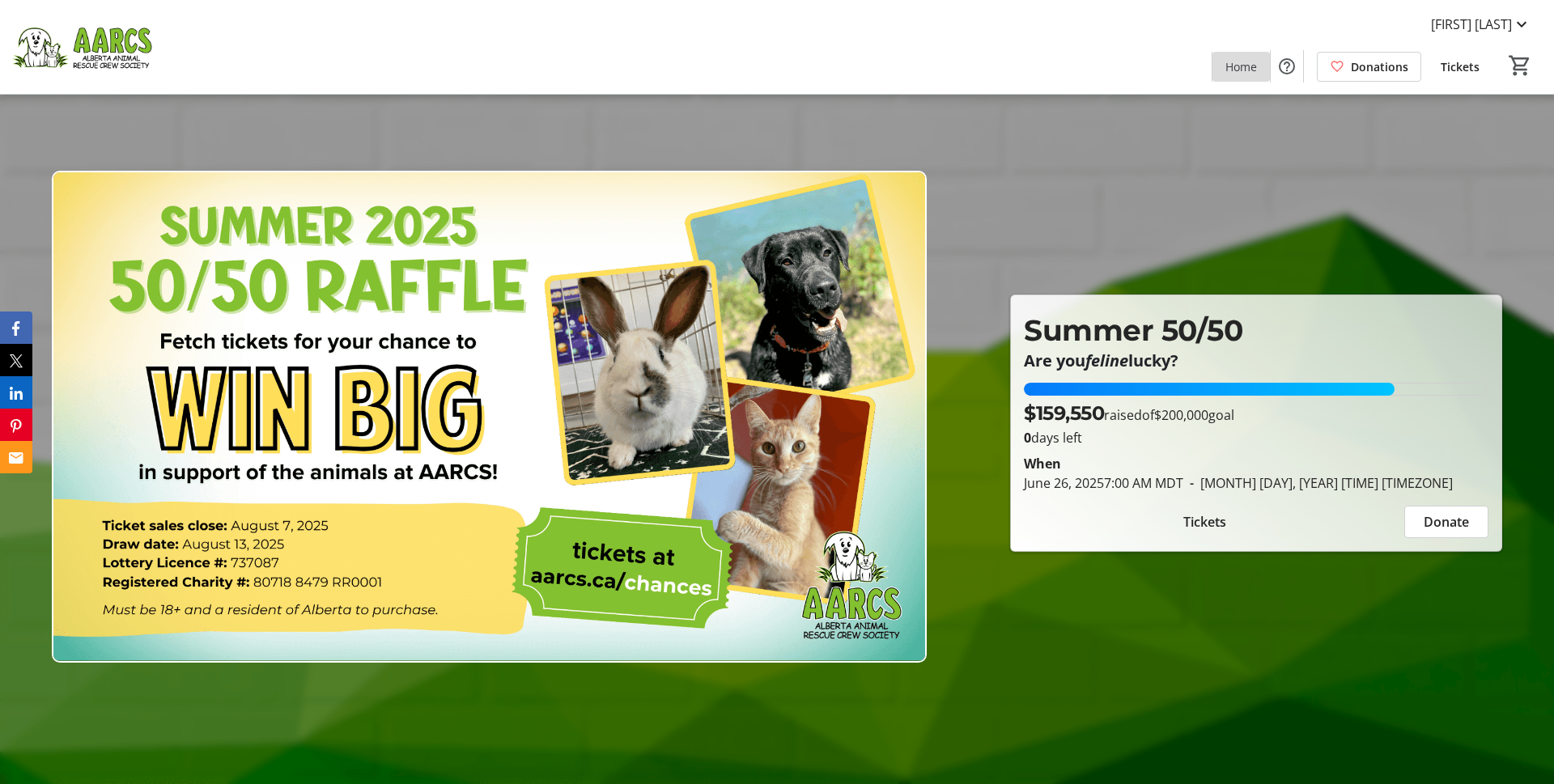 click on "Home" 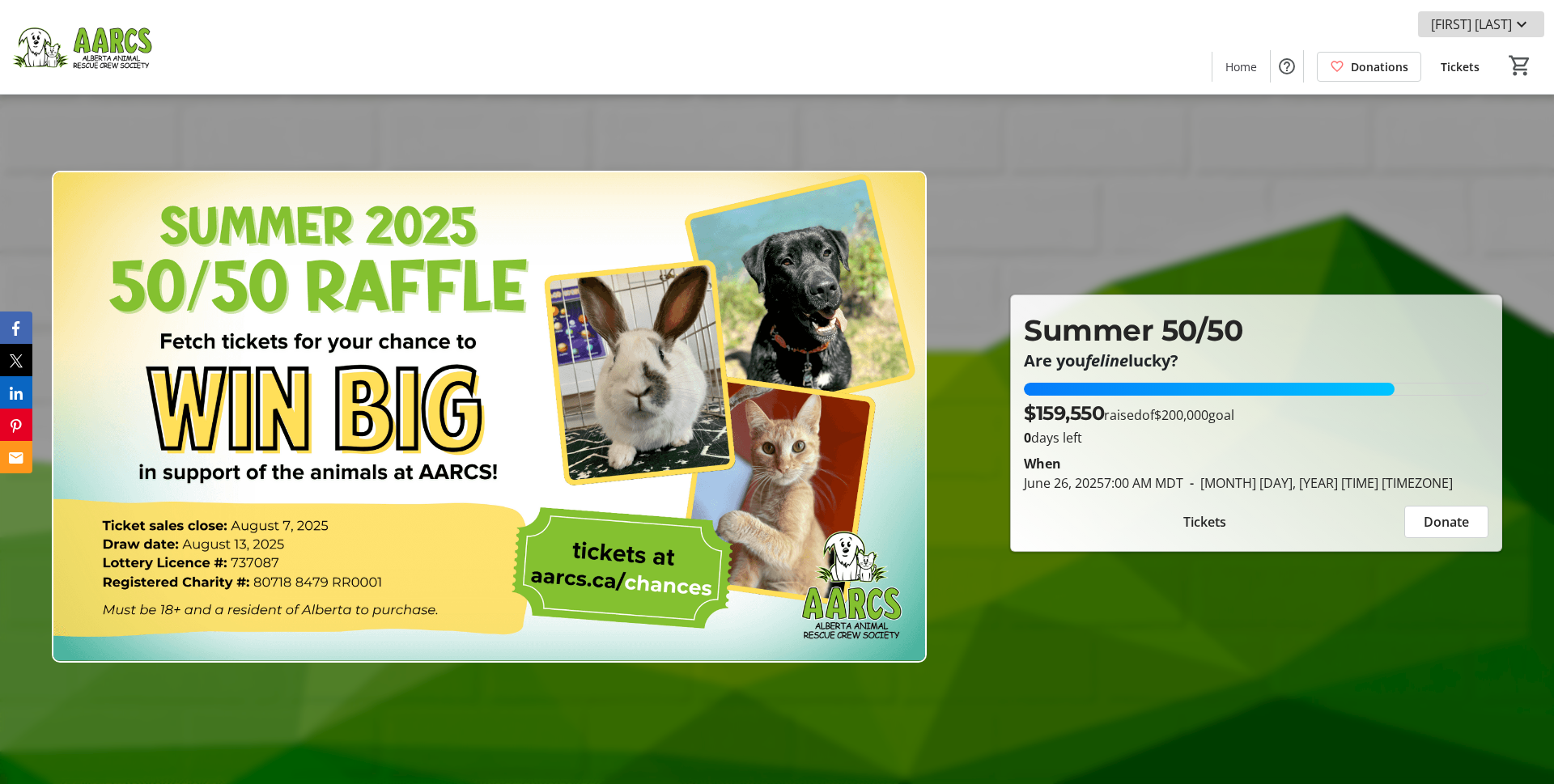 click 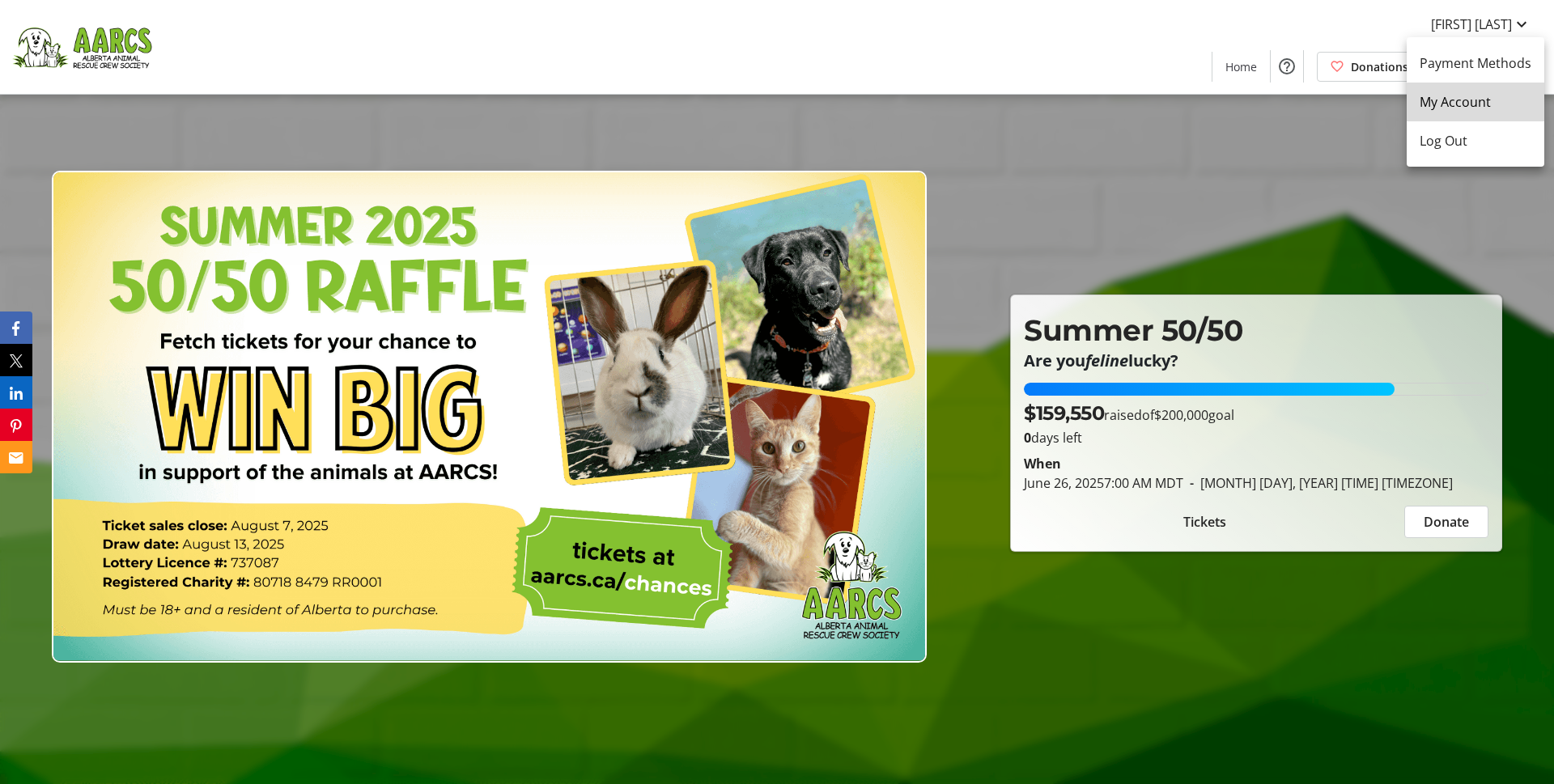 click on "My Account" at bounding box center [1475, 102] 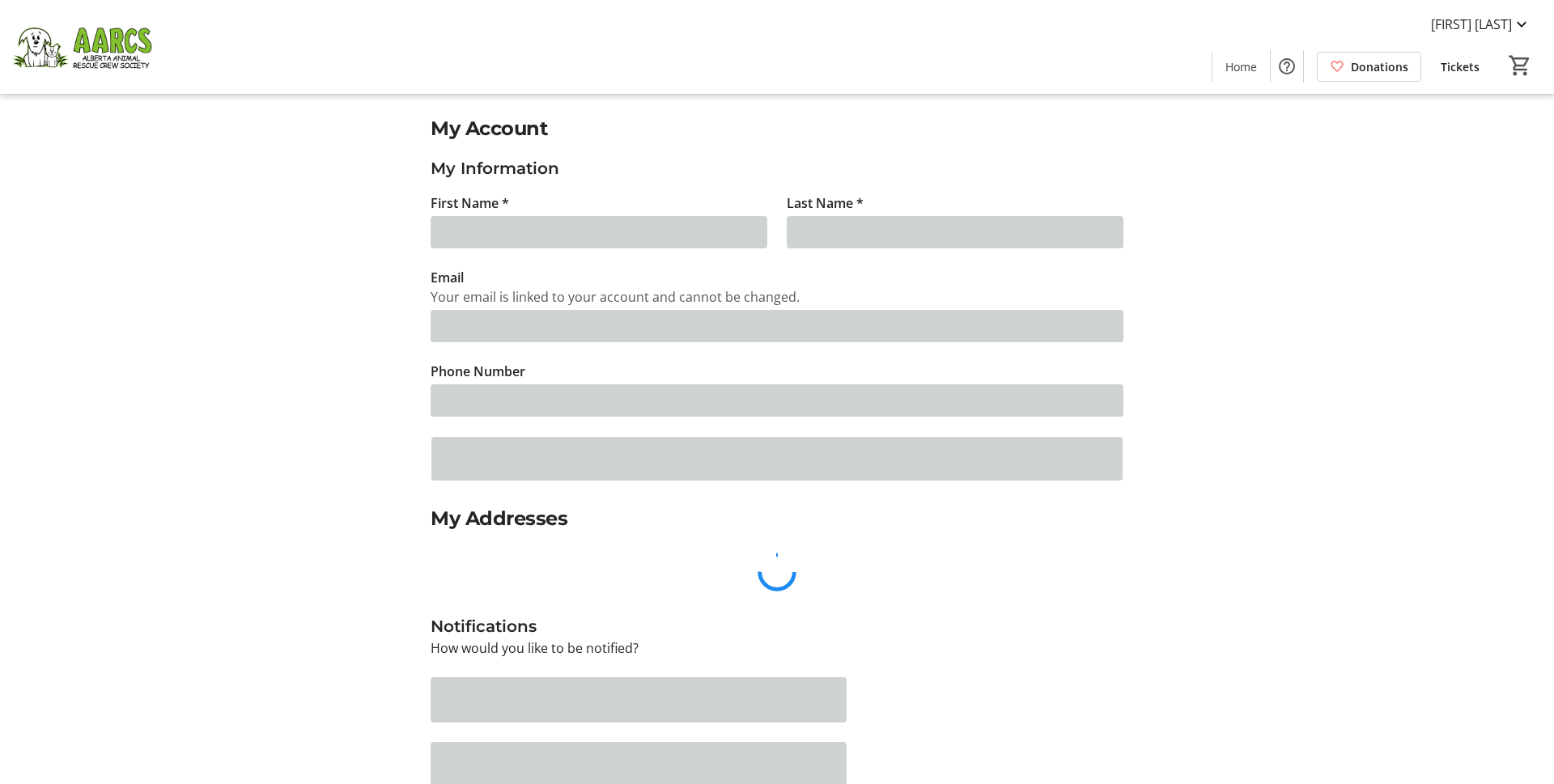 type on "J" 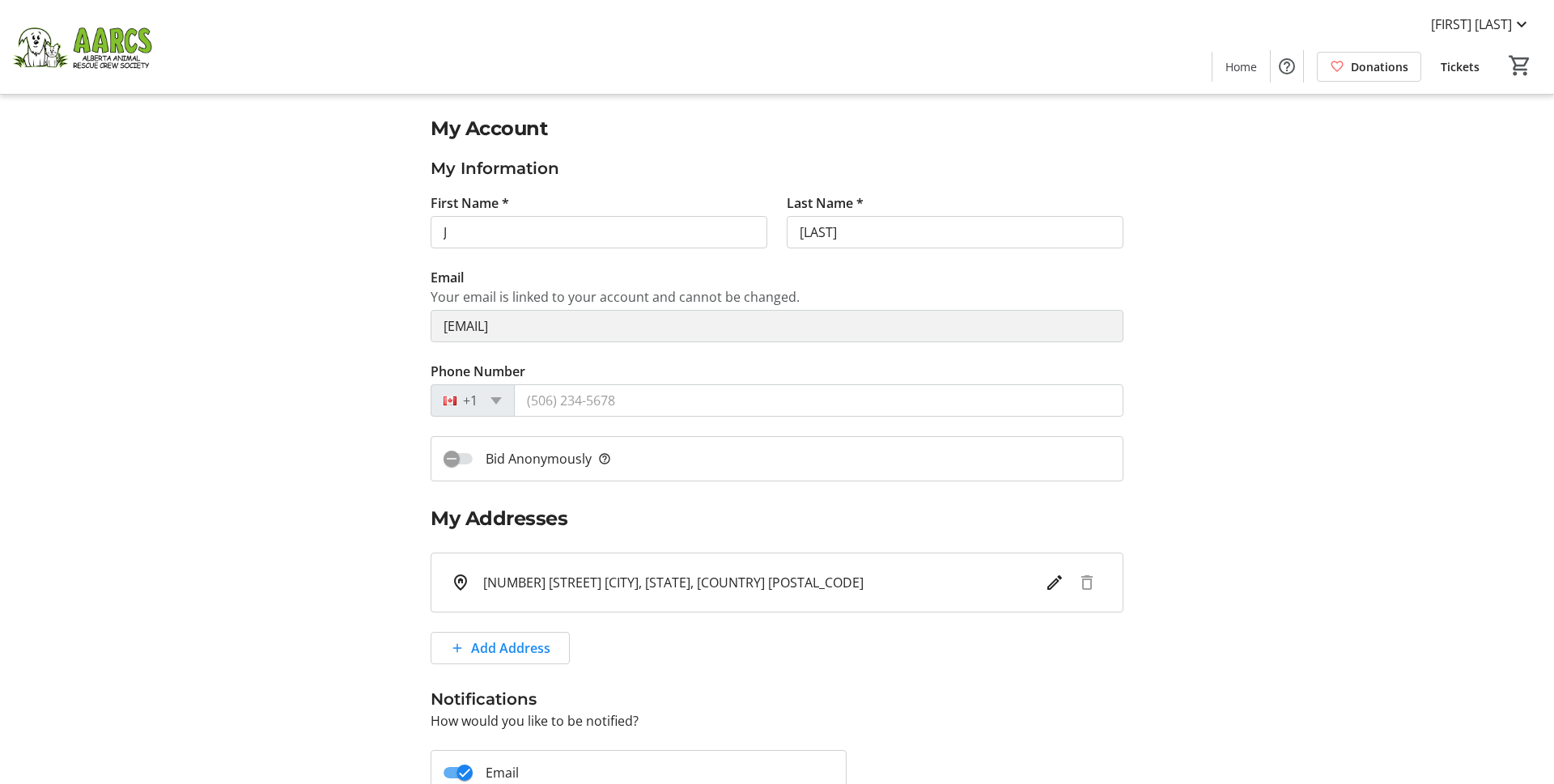 click on "My Account My Information First Name * [FIRST] Last Name * [LAST]  Email   Your email is linked to your account and cannot be changed.  [EMAIL] Phone Number +1  Bid Anonymously   help_outline  My Addresses [NUMBER] [STREET]
[CITY], [STATE], [COUNTRY]
[POSTAL_CODE]  Add Address  Notifications How would you like to be notified?  Email   Text Message   Please enter a valid phone number above to receive sms/text notifications.  Change Password This will send a link to your email to change your password.  Change Password   Save Settings   Delete Account" 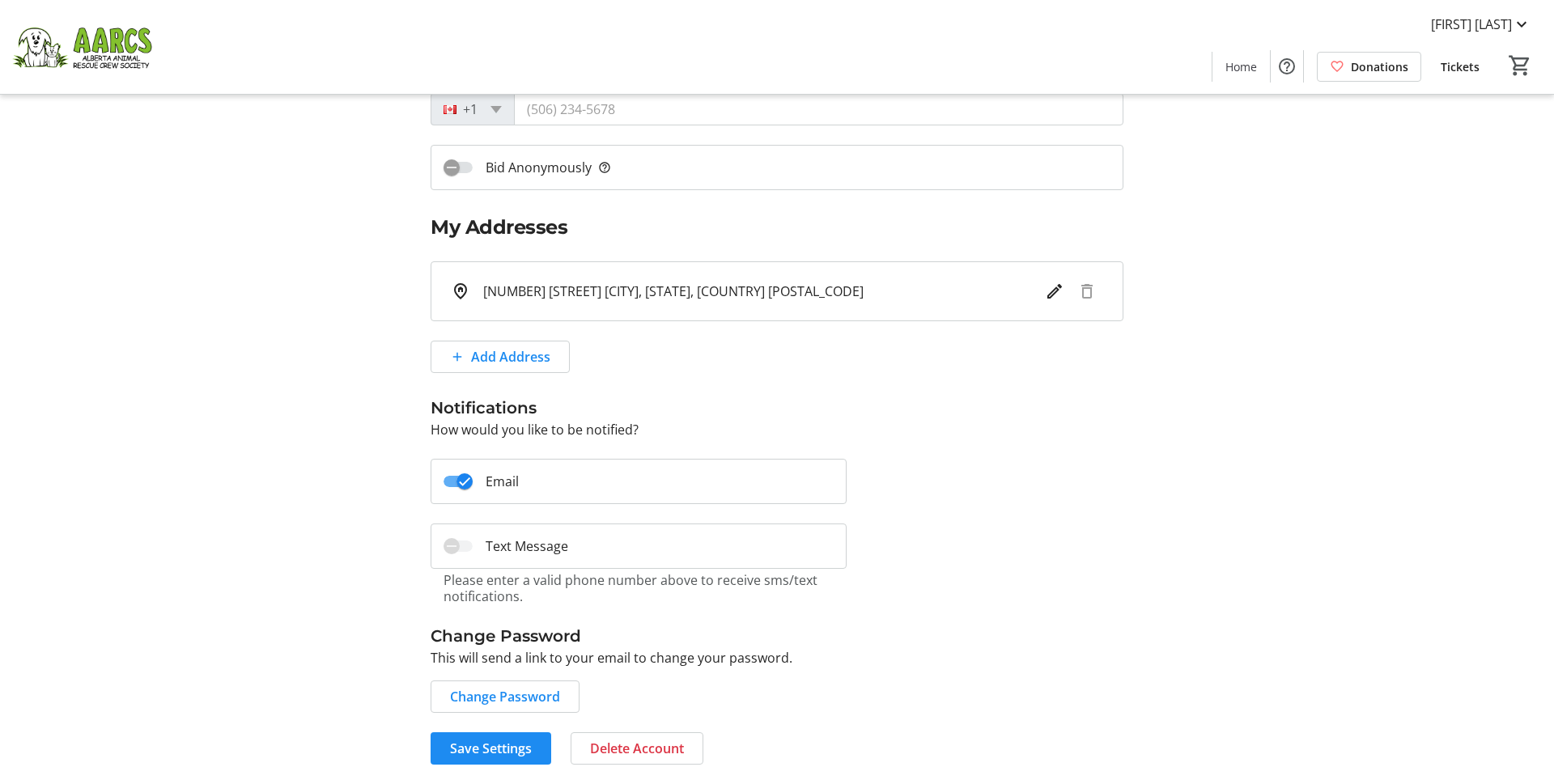 scroll, scrollTop: 307, scrollLeft: 0, axis: vertical 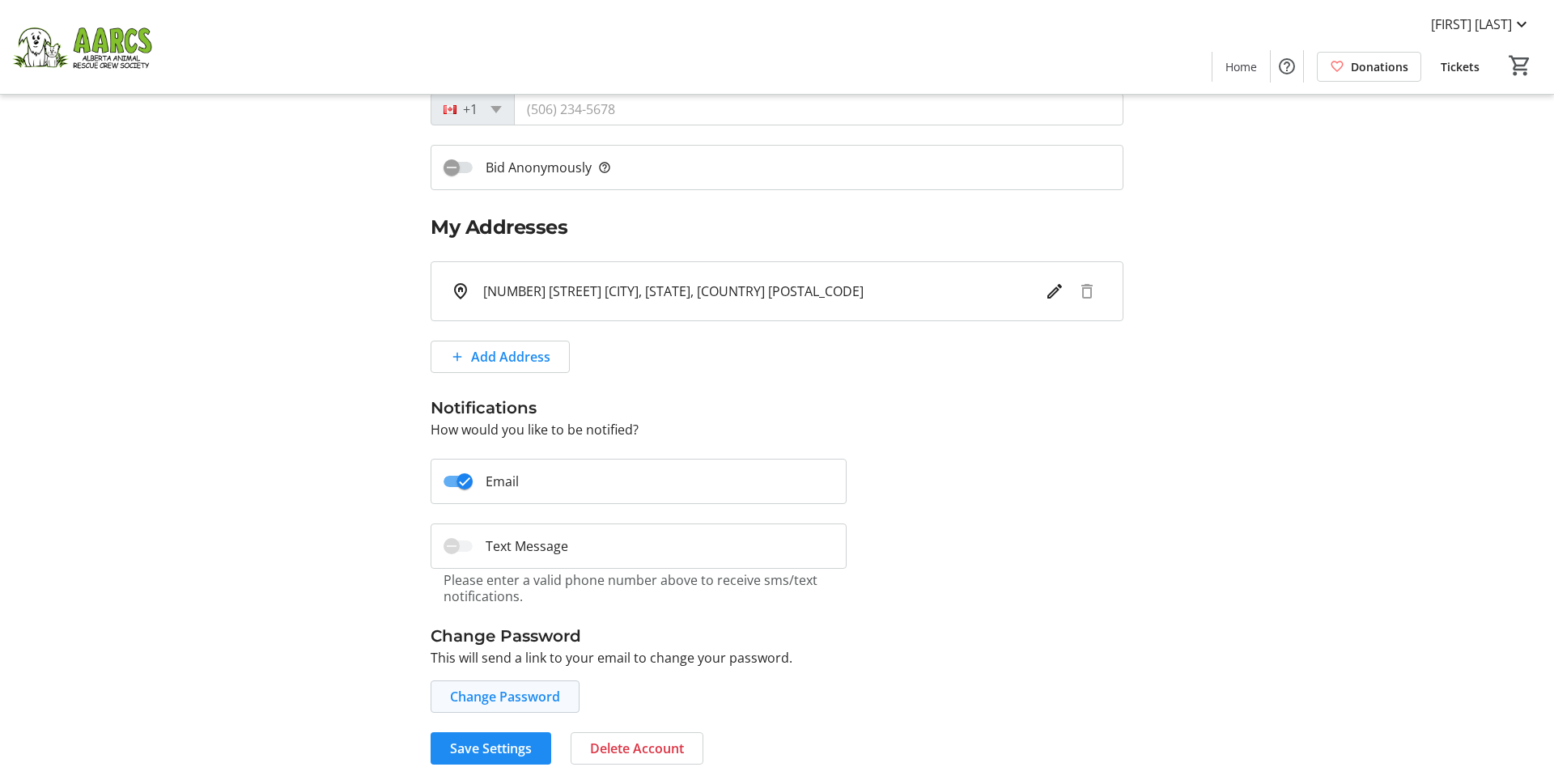 click on "Change Password" 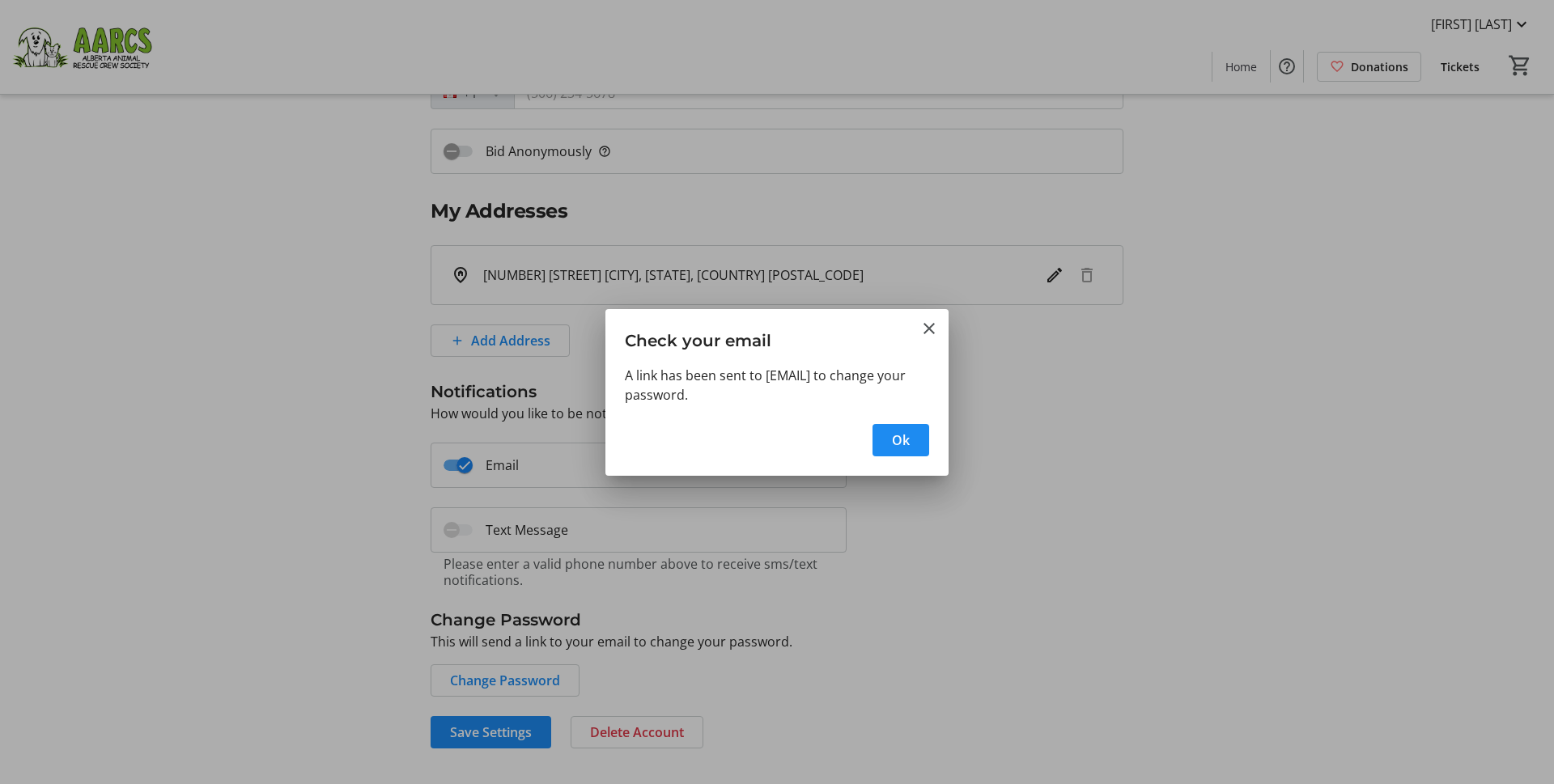 scroll, scrollTop: 0, scrollLeft: 0, axis: both 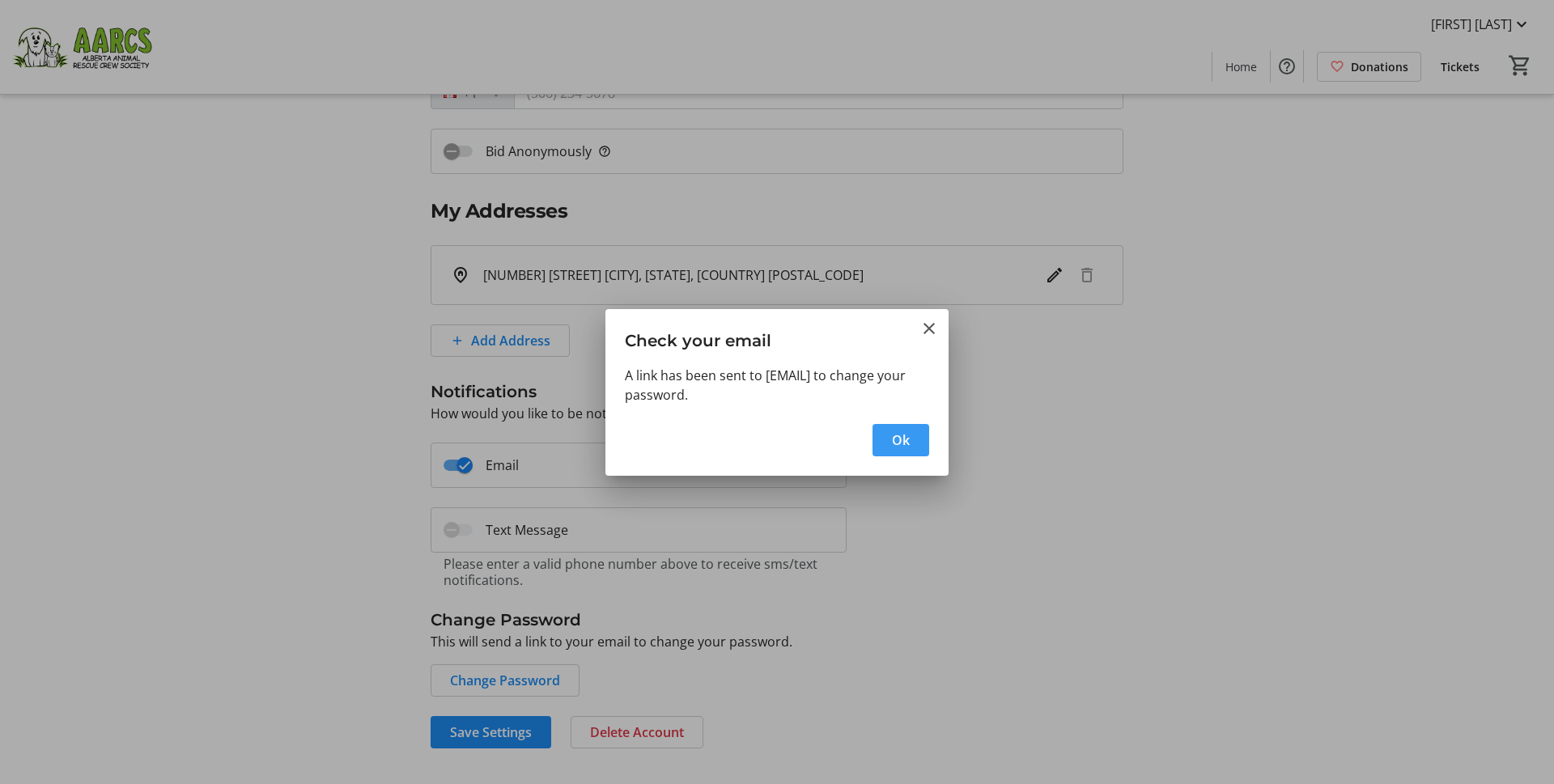 click on "Ok" at bounding box center (901, 440) 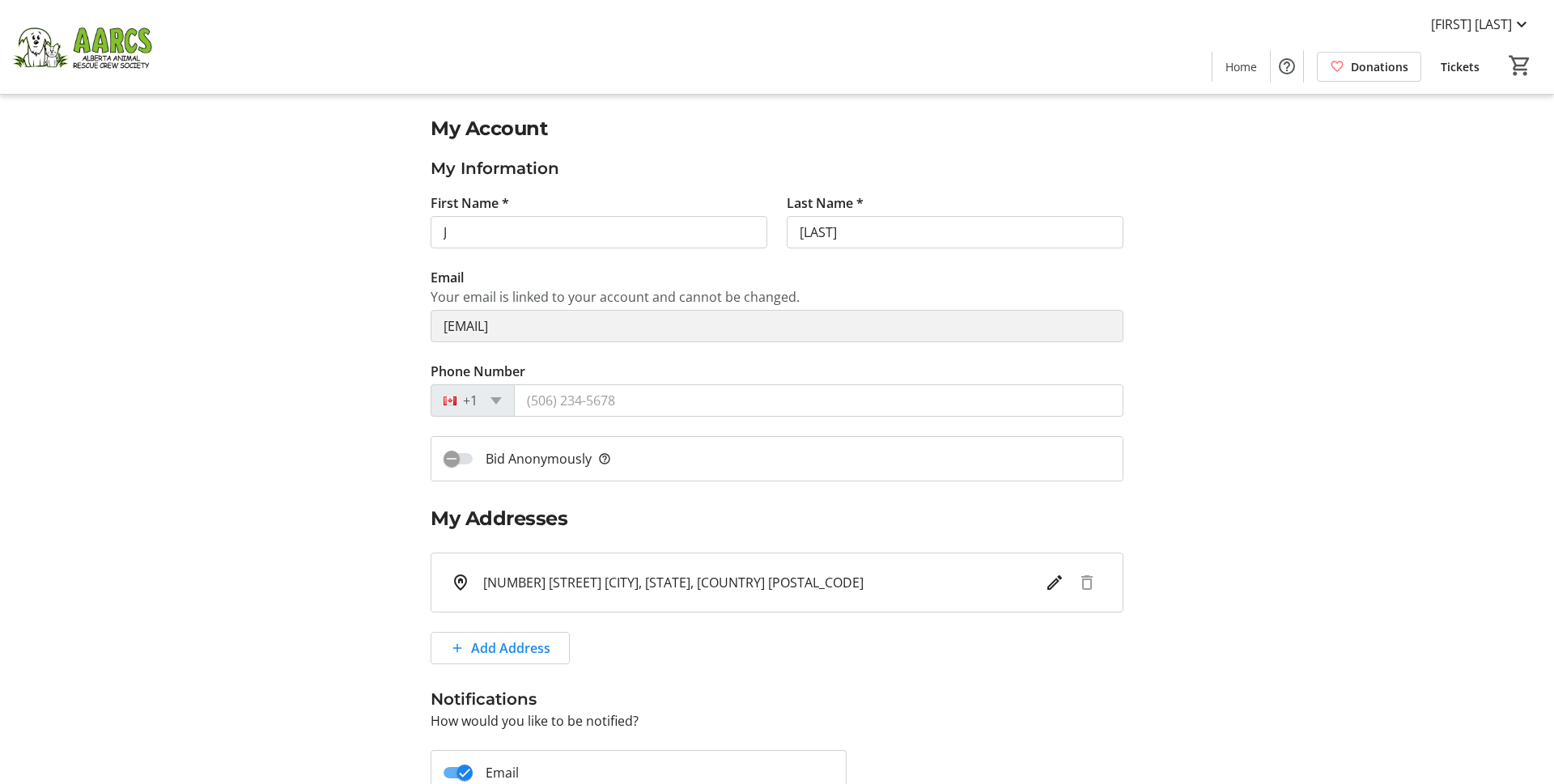 scroll, scrollTop: 307, scrollLeft: 0, axis: vertical 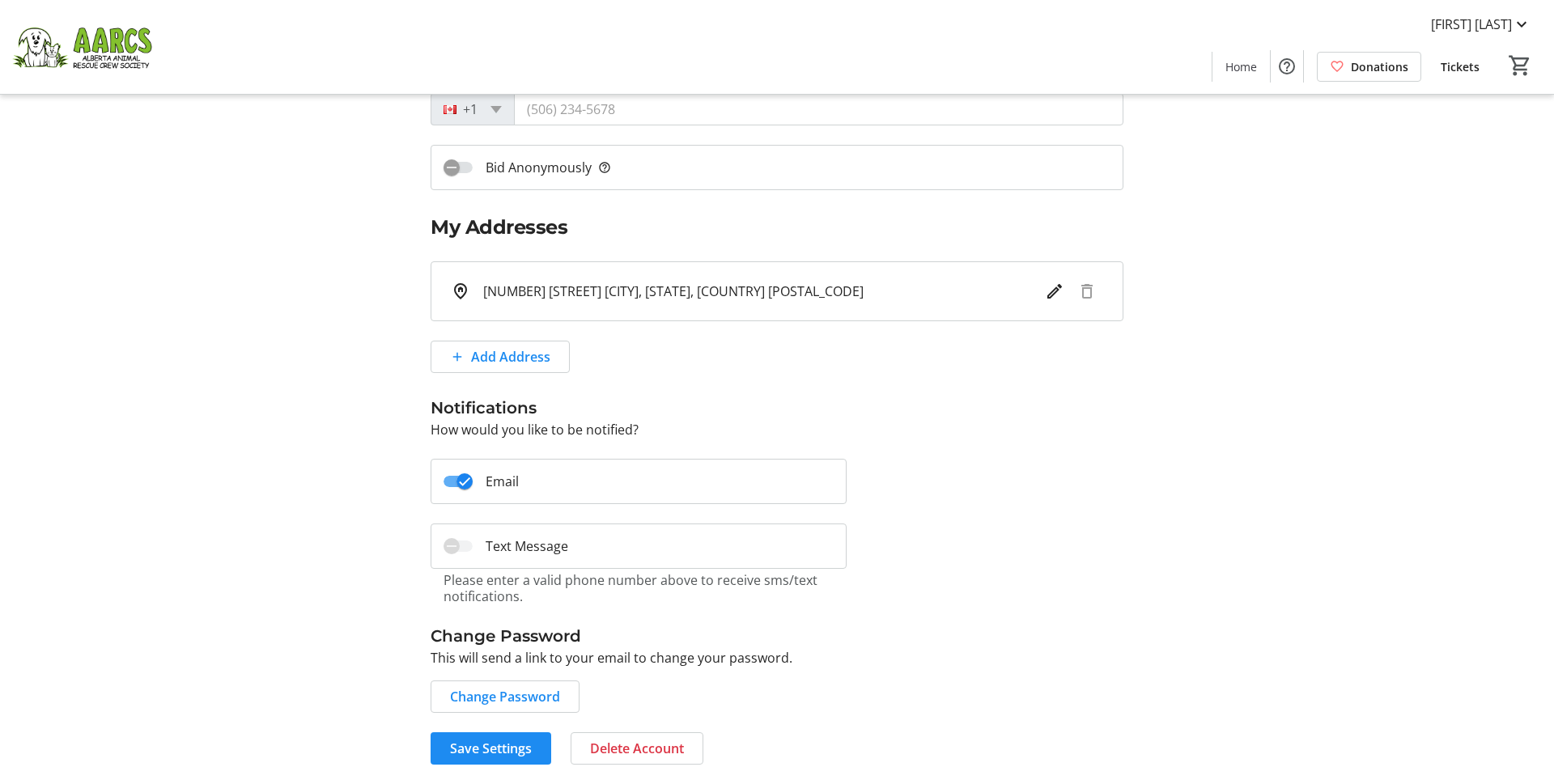 click on "My Account My Information First Name * [FIRST] Last Name * [LAST]  Email   Your email is linked to your account and cannot be changed.  [EMAIL] Phone Number +1  Bid Anonymously   help_outline  My Addresses [NUMBER] [STREET]
[CITY], [STATE], [COUNTRY]
[POSTAL_CODE]  Add Address  Notifications How would you like to be notified?  Email   Text Message   Please enter a valid phone number above to receive sms/text notifications.  Change Password This will send a link to your email to change your password.  Change Password   Save Settings   Delete Account" 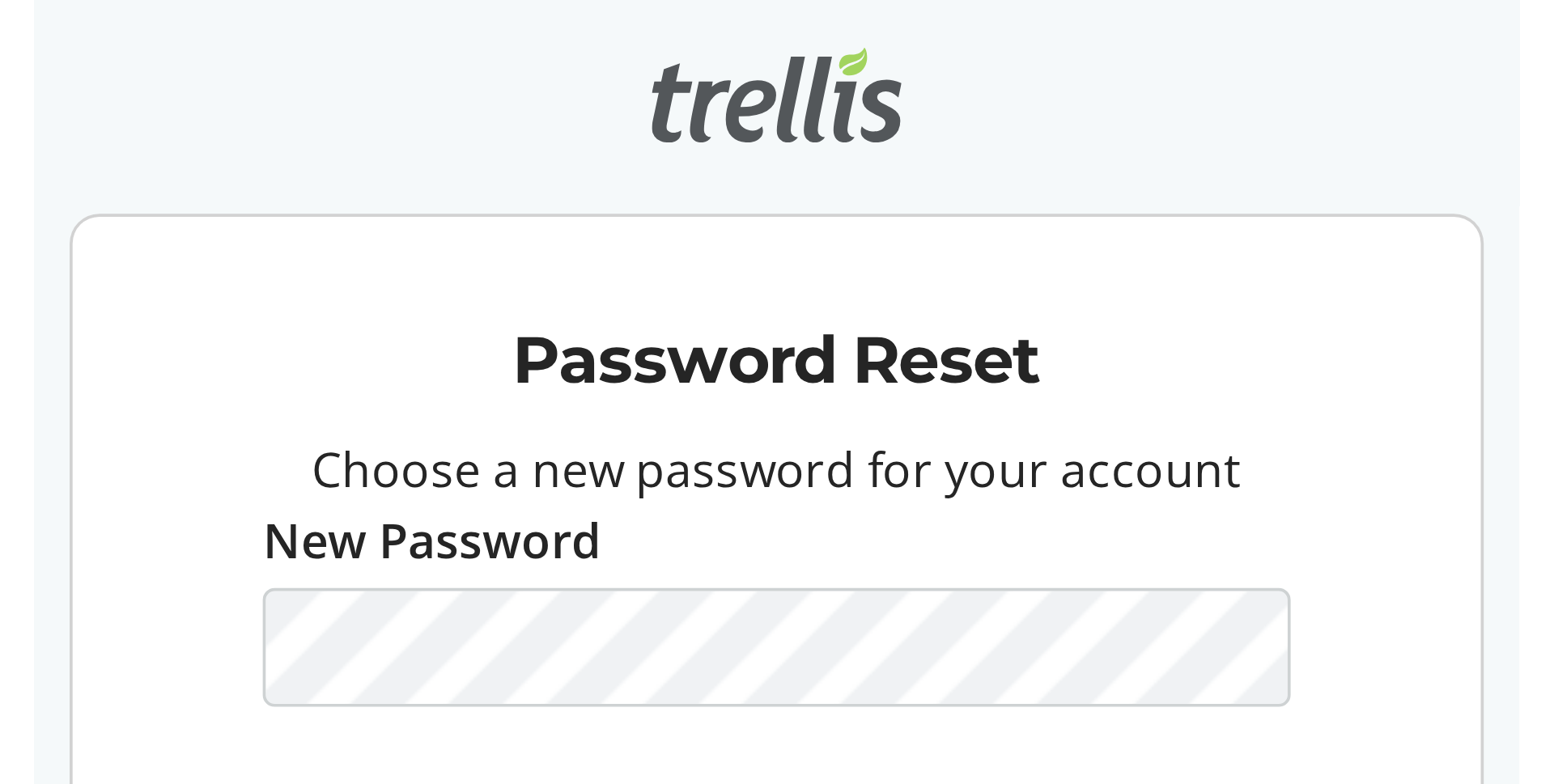 scroll, scrollTop: 0, scrollLeft: 0, axis: both 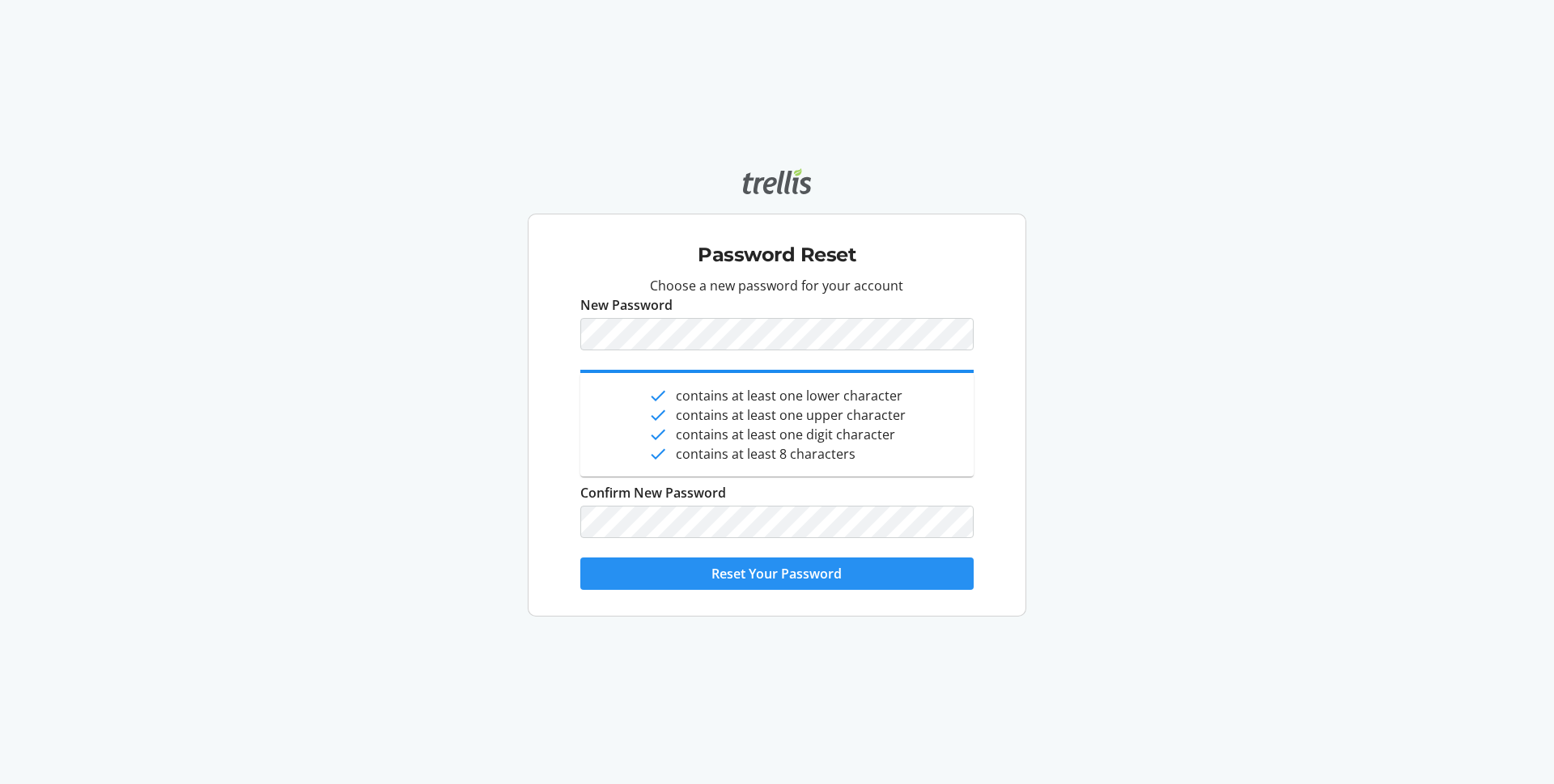 click on "Reset Your Password" 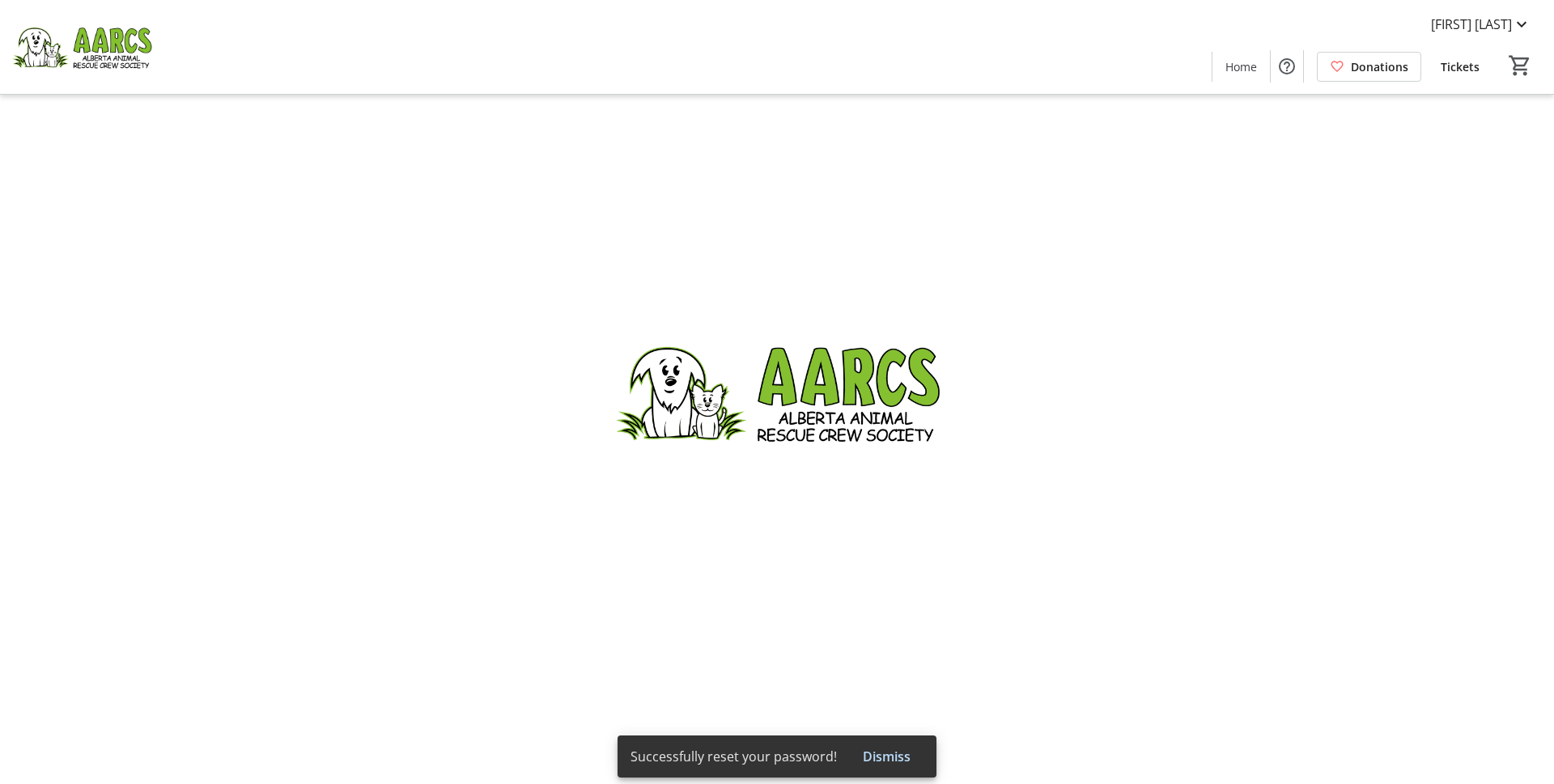 type on "J" 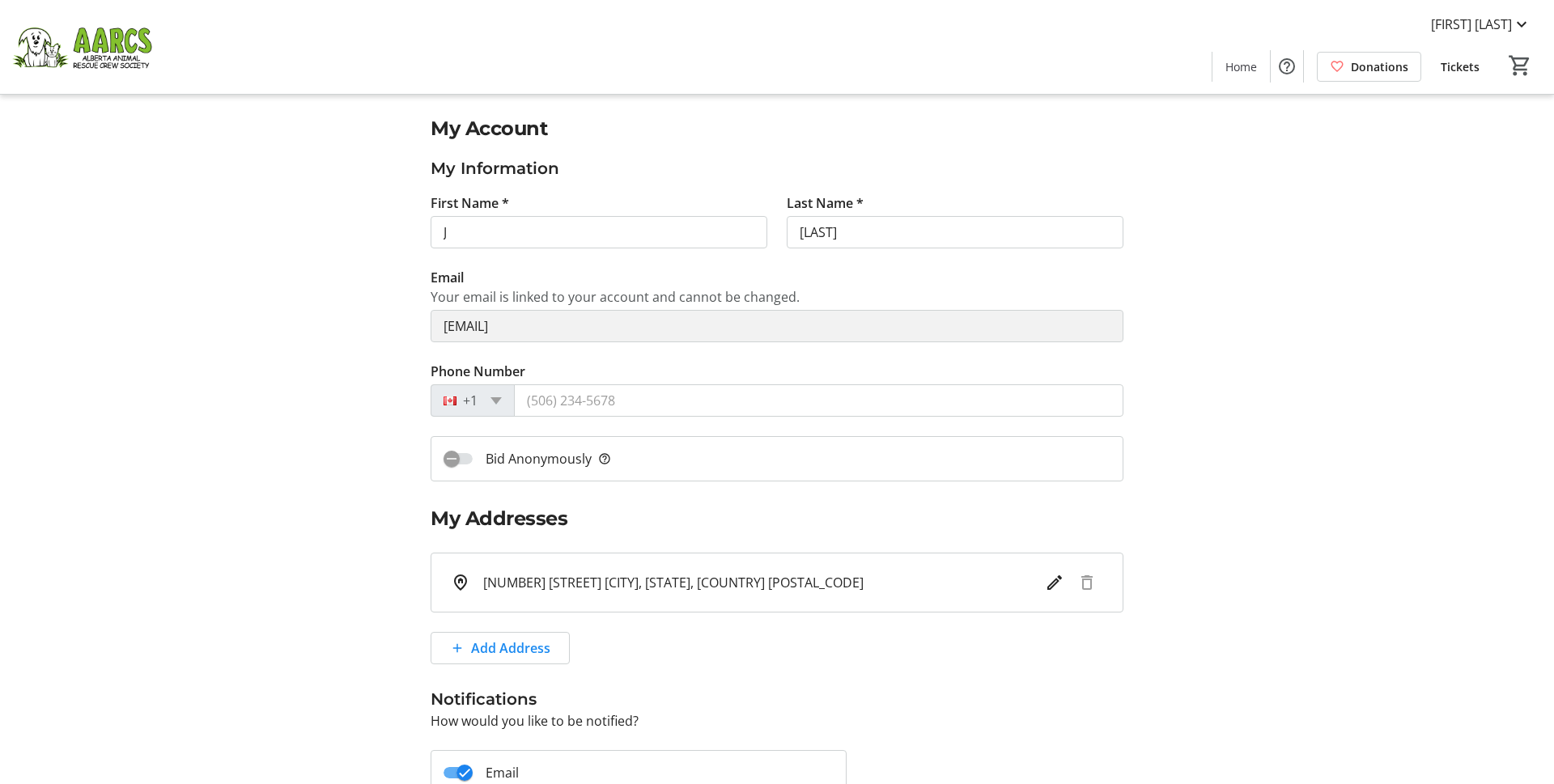 click on "My Account My Information First Name * [FIRST] Last Name * [LAST]  Email   Your email is linked to your account and cannot be changed.  [EMAIL] Phone Number +1  Bid Anonymously   help_outline  My Addresses [NUMBER] [STREET]
[CITY], [STATE], [COUNTRY]
[POSTAL_CODE]  Add Address  Notifications How would you like to be notified?  Email   Text Message   Please enter a valid phone number above to receive sms/text notifications.  Change Password This will send a link to your email to change your password.  Change Password   Save Settings   Delete Account" 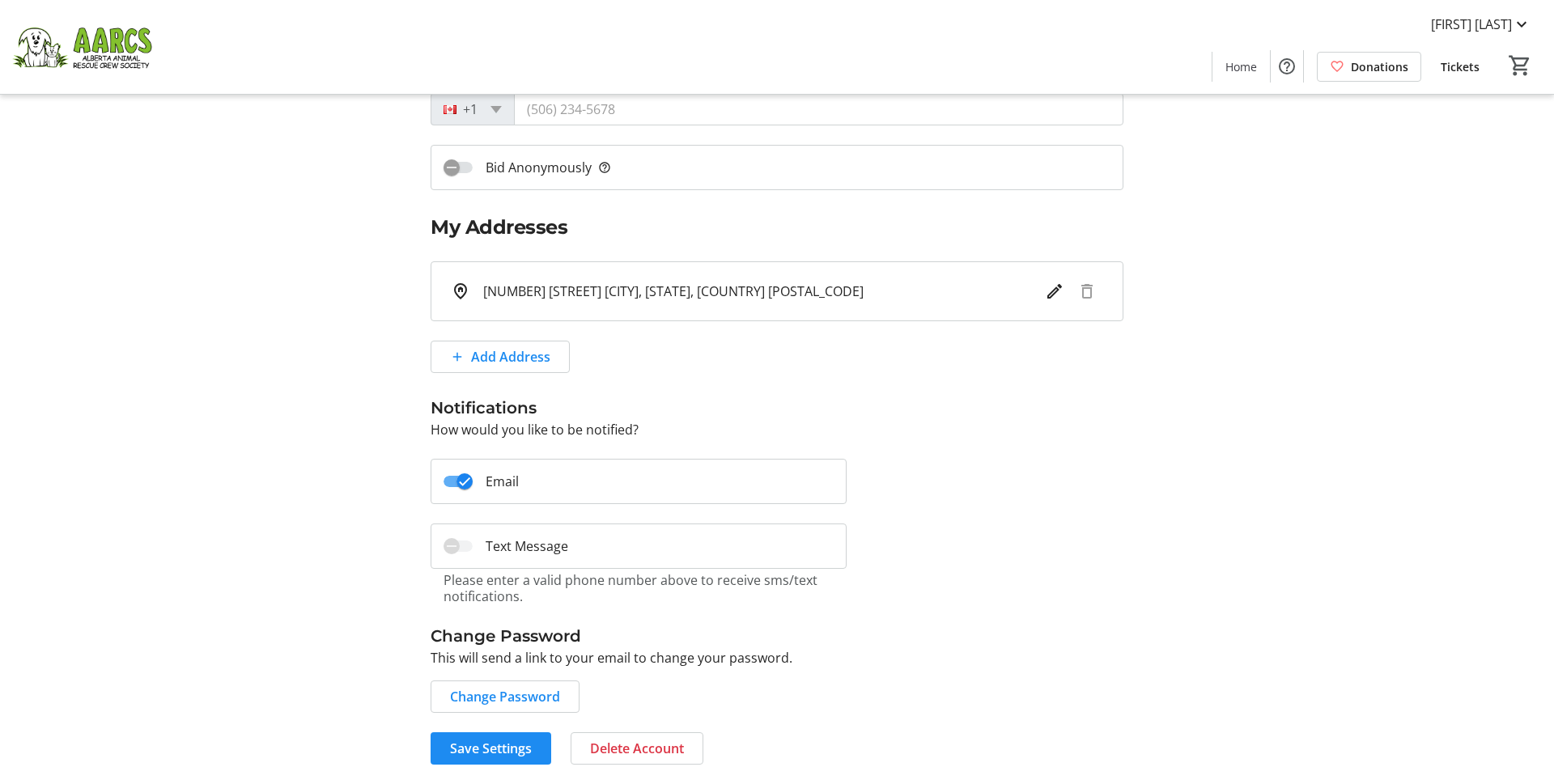 scroll, scrollTop: 307, scrollLeft: 0, axis: vertical 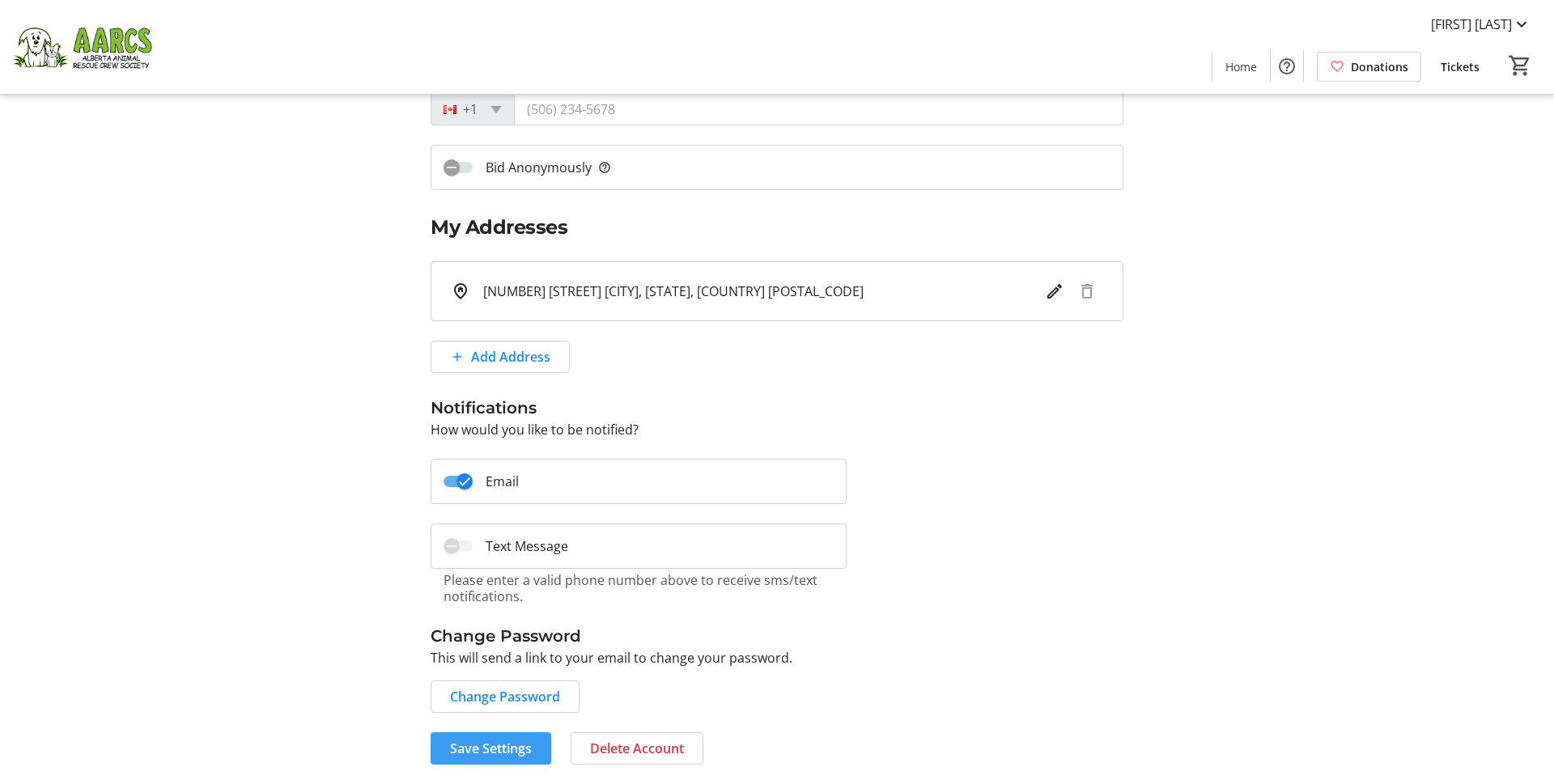 click on "Save Settings" 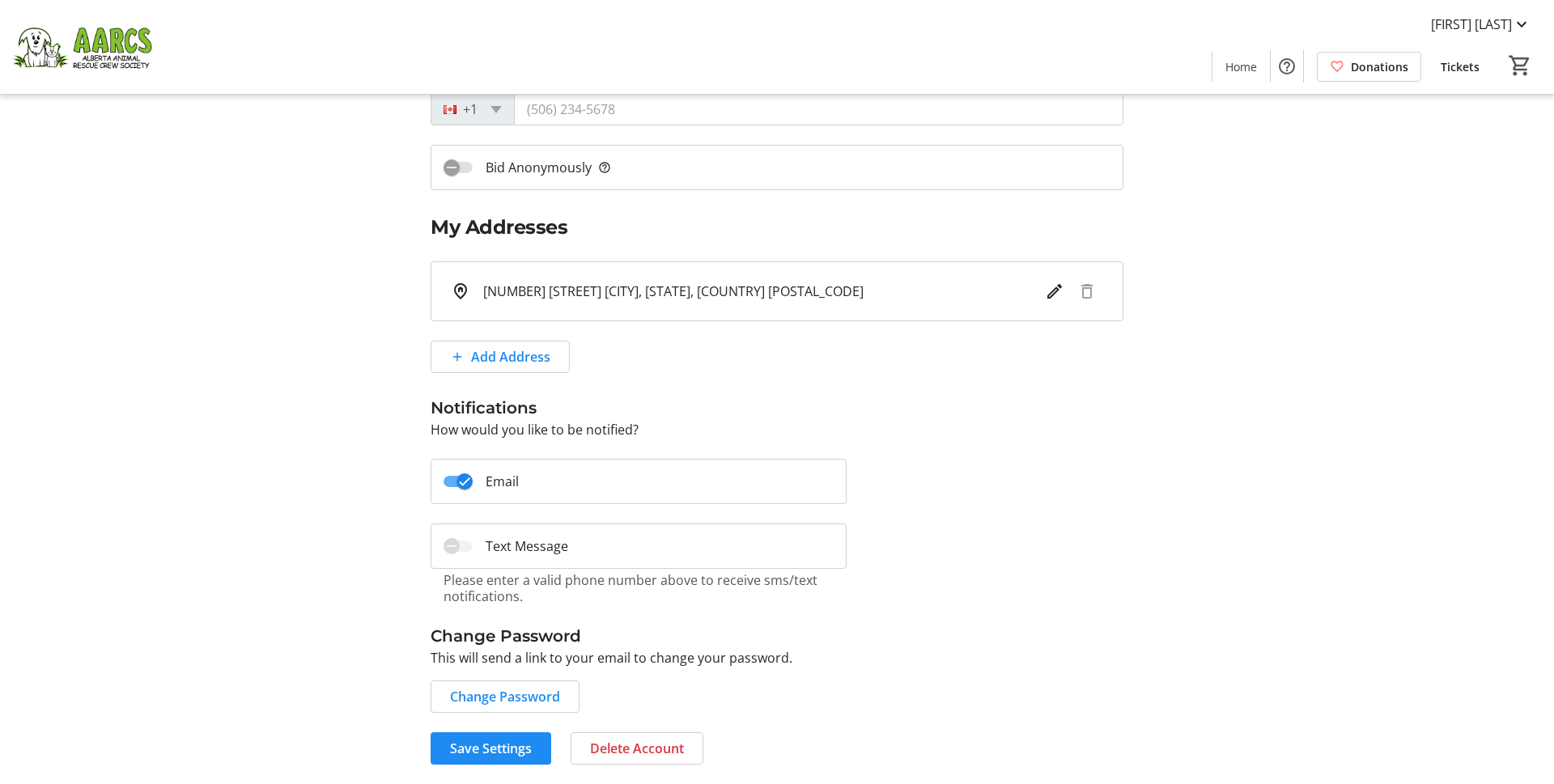 click on "My Account My Information First Name * [FIRST] Last Name * [LAST]  Email   Your email is linked to your account and cannot be changed.  [EMAIL] Phone Number +1  Bid Anonymously   help_outline  My Addresses [NUMBER] [STREET]
[CITY], [STATE], [COUNTRY]
[POSTAL_CODE]  Add Address  Notifications How would you like to be notified?  Email   Text Message   Please enter a valid phone number above to receive sms/text notifications.  Change Password This will send a link to your email to change your password.  Change Password   Save Settings   Delete Account" 